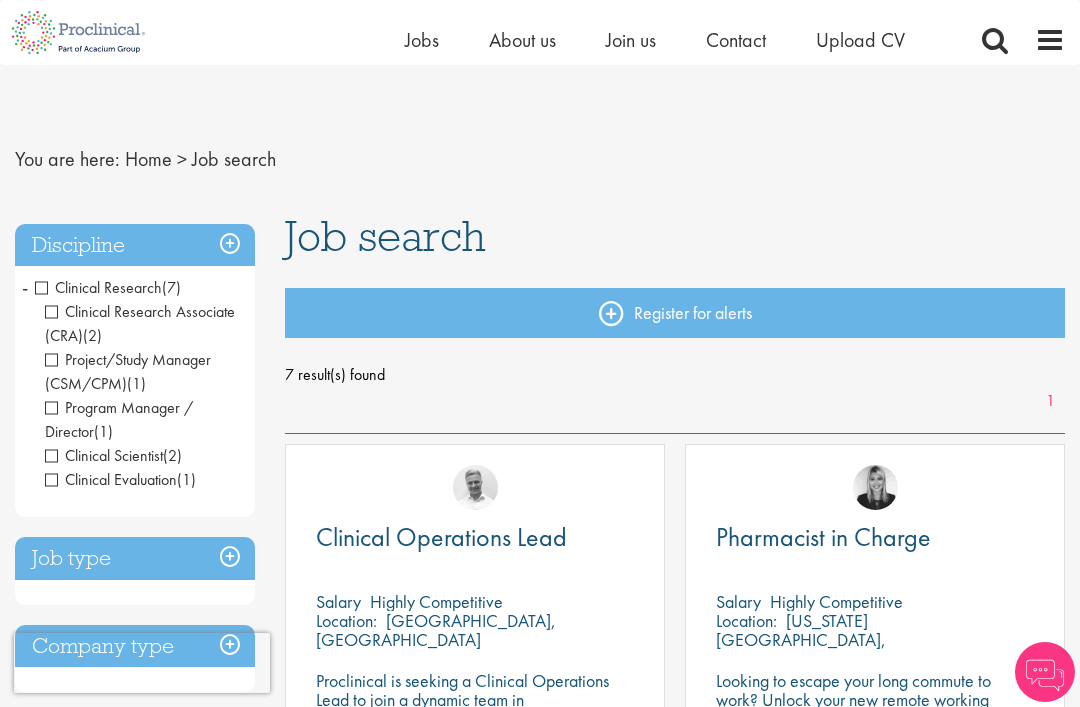 scroll, scrollTop: 66, scrollLeft: 0, axis: vertical 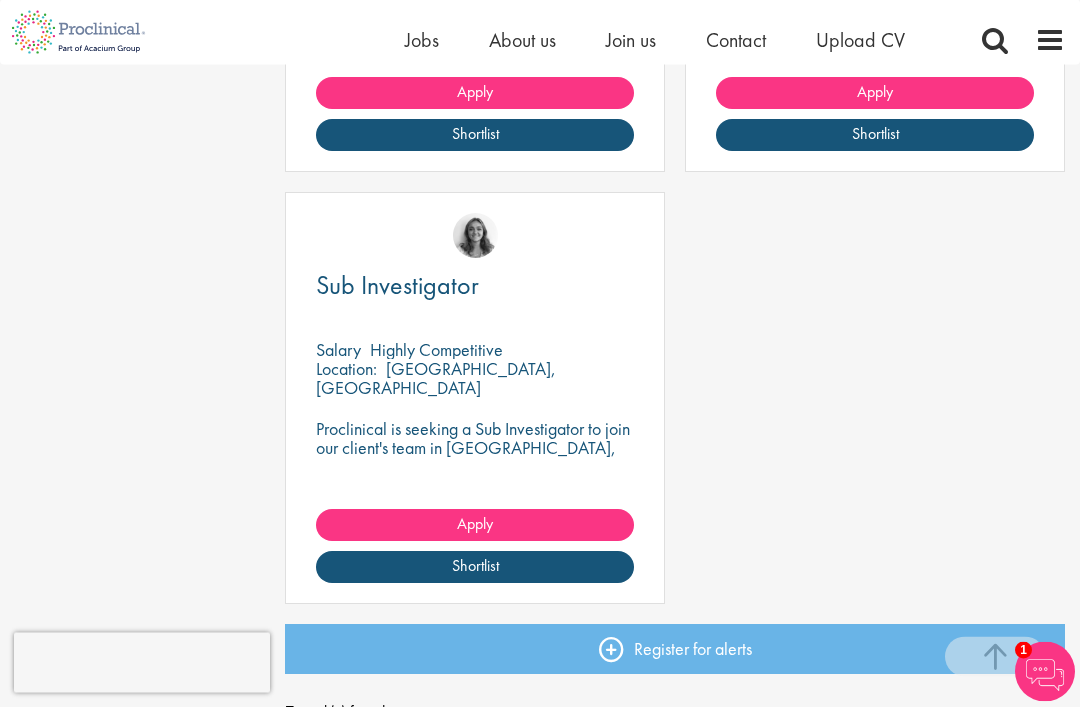 click on "Sub Investigator" at bounding box center [475, 286] 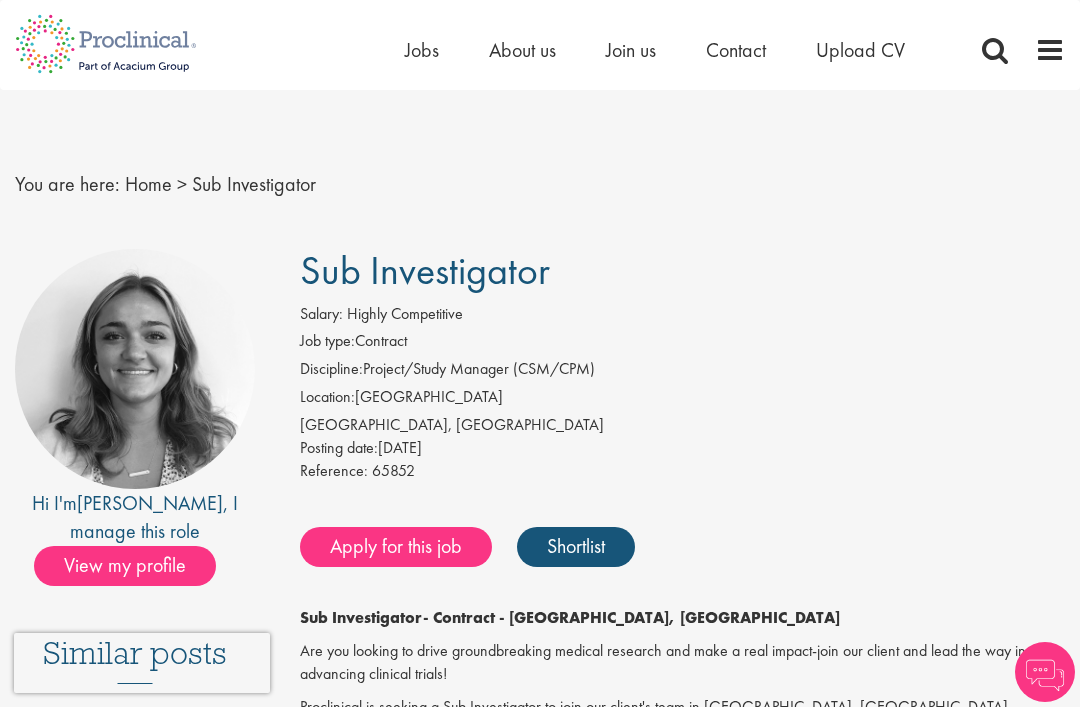 scroll, scrollTop: 261, scrollLeft: 0, axis: vertical 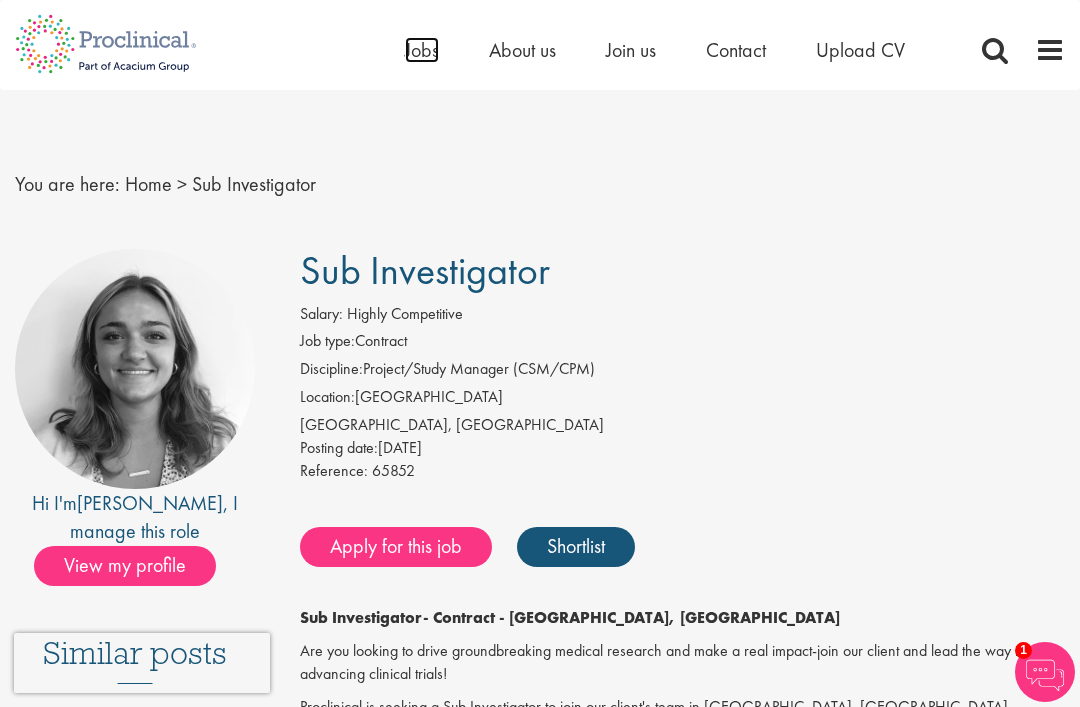 click on "Jobs" at bounding box center (422, 50) 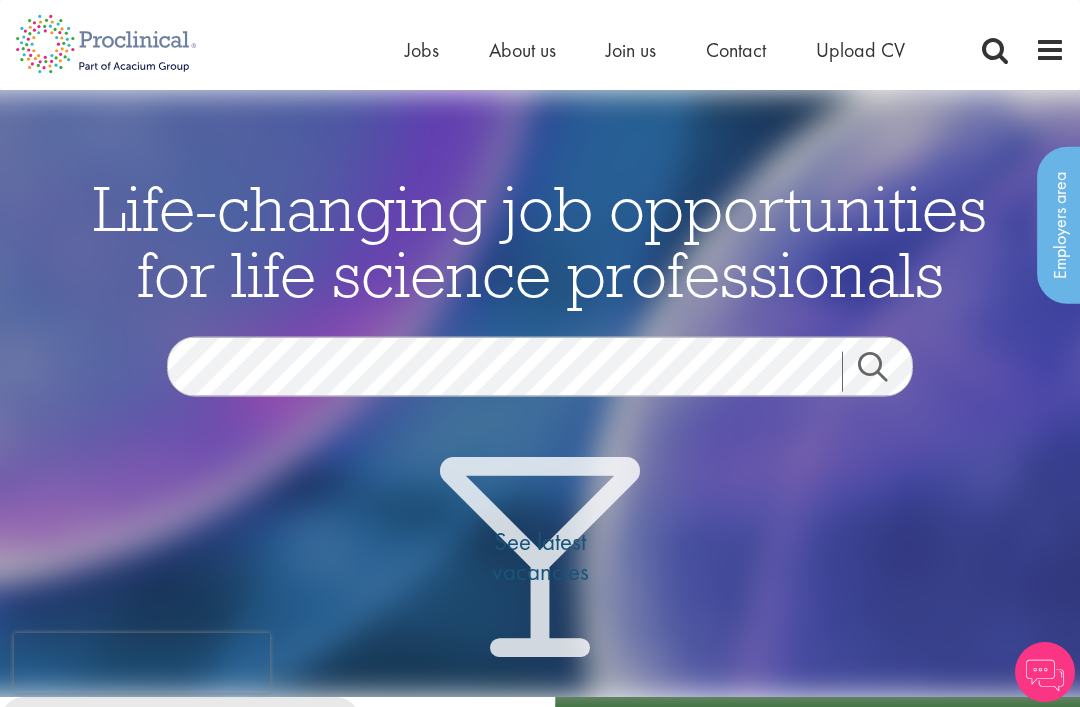 scroll, scrollTop: 0, scrollLeft: 0, axis: both 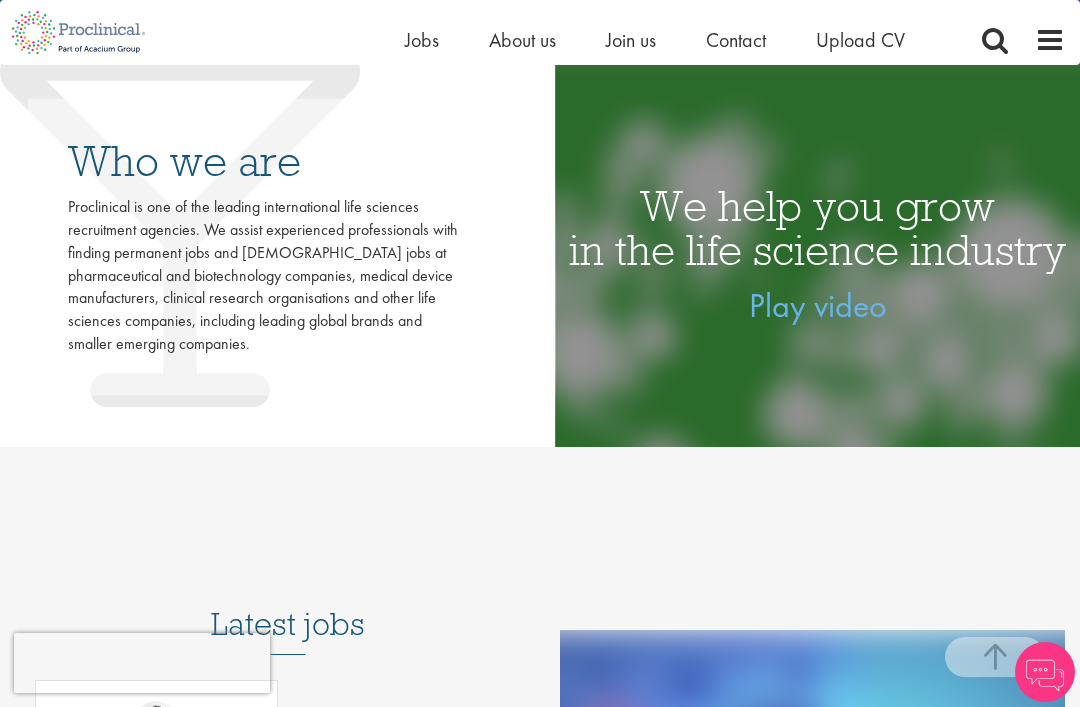 click on "Search" at bounding box center (885, -279) 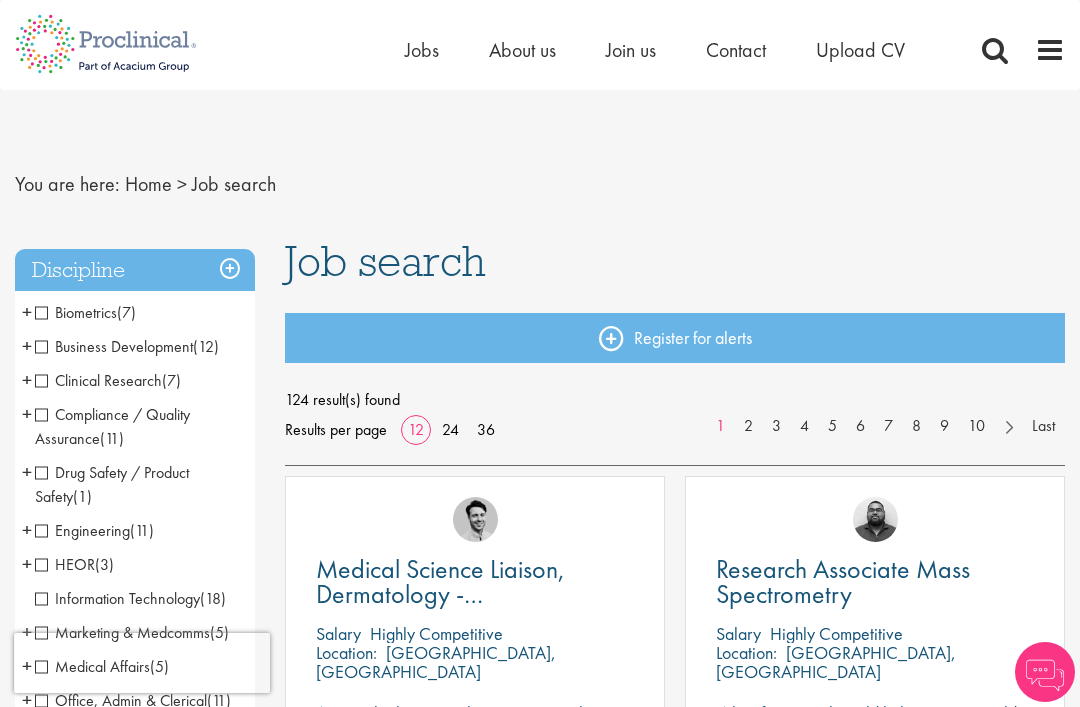 scroll, scrollTop: 0, scrollLeft: 0, axis: both 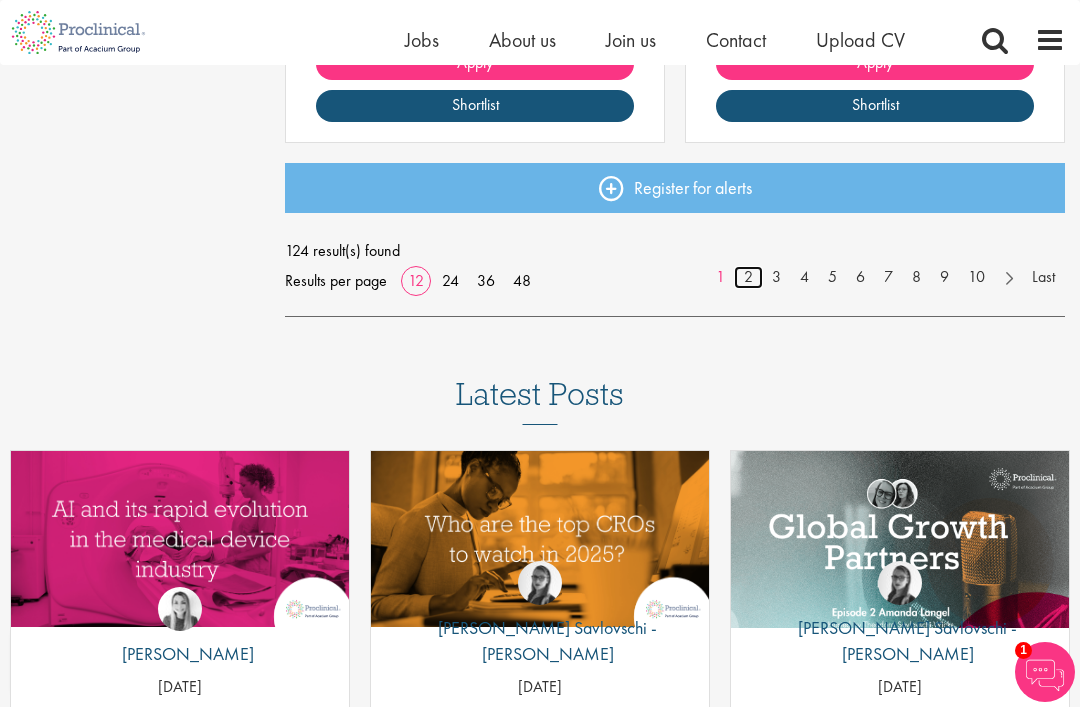 click on "2" at bounding box center (748, 277) 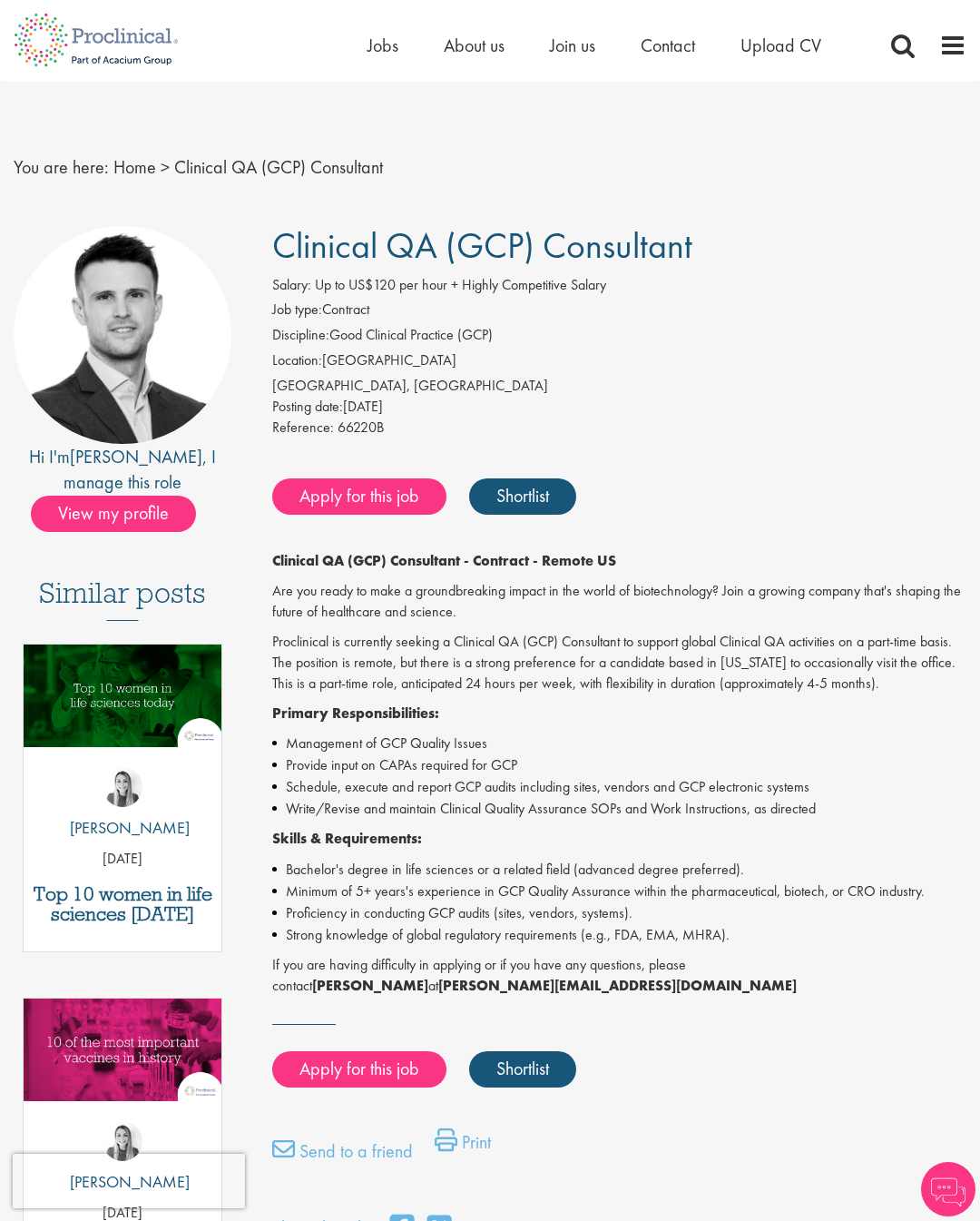 scroll, scrollTop: 0, scrollLeft: 0, axis: both 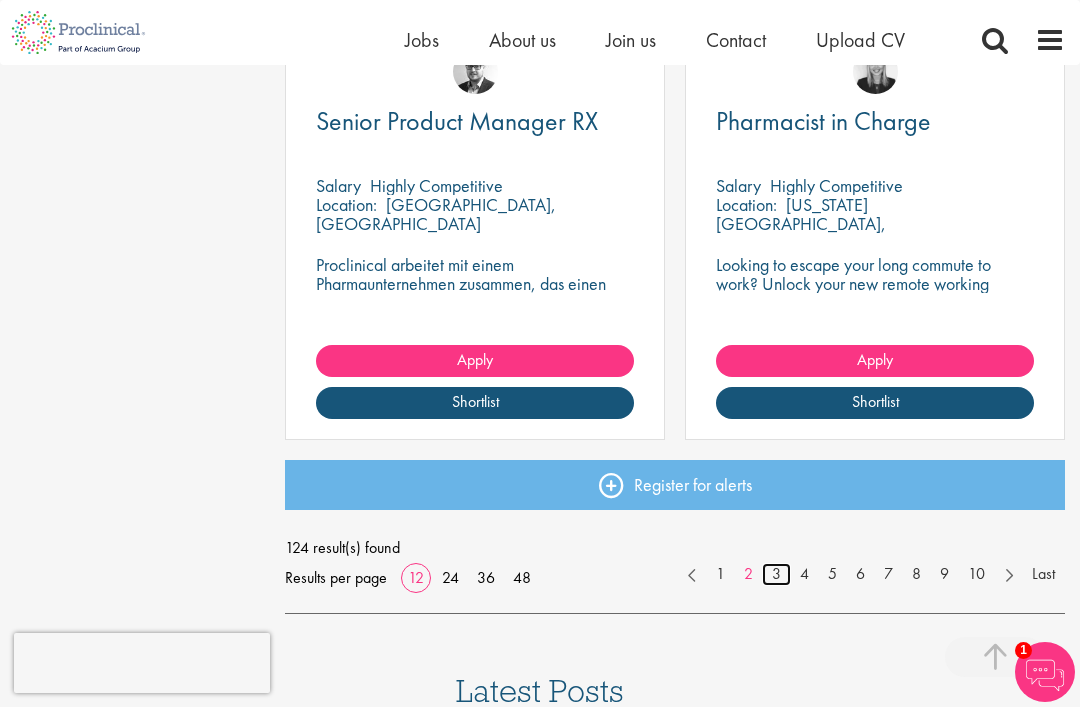 click on "3" at bounding box center (776, 574) 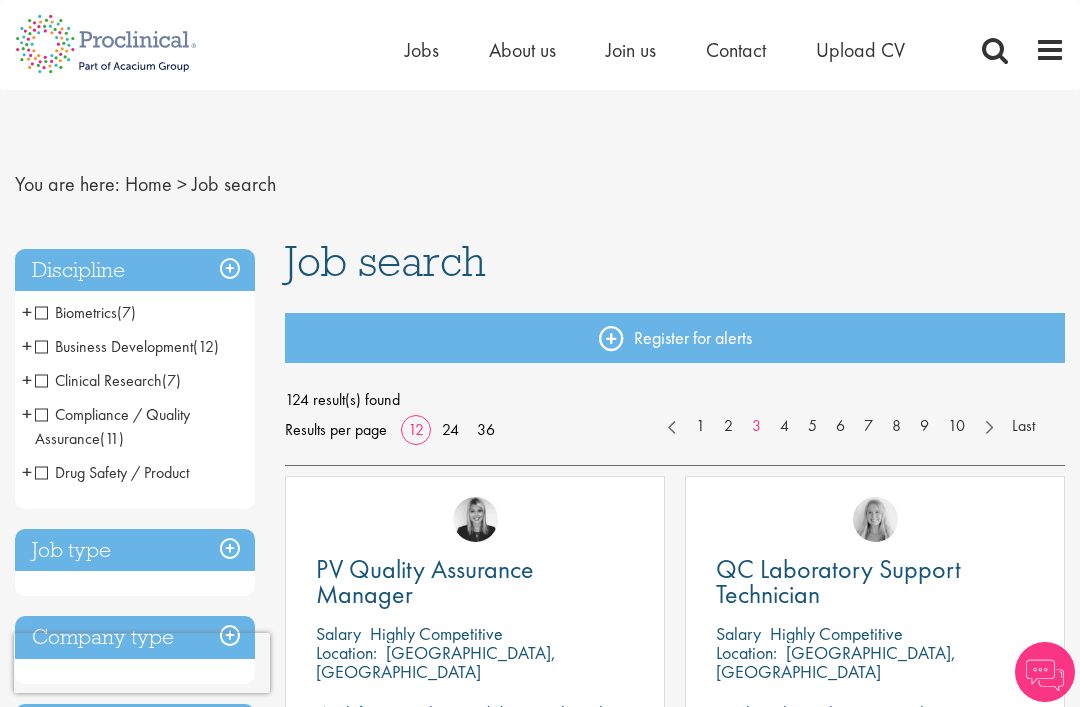 scroll, scrollTop: 127, scrollLeft: 0, axis: vertical 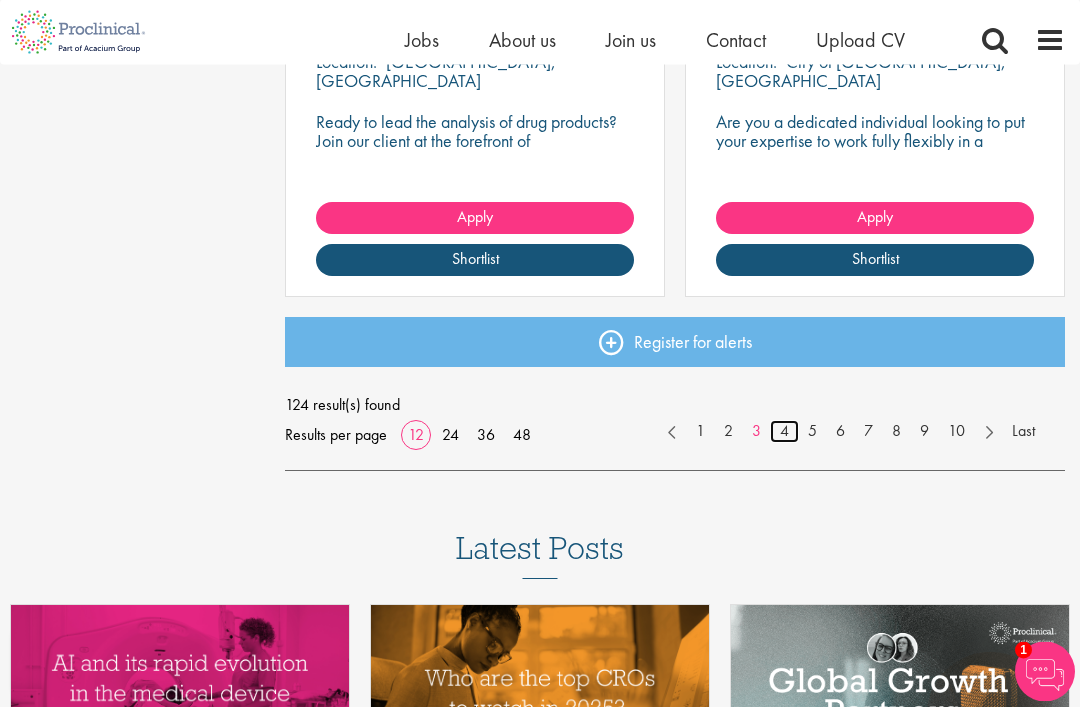 click on "4" at bounding box center (784, 432) 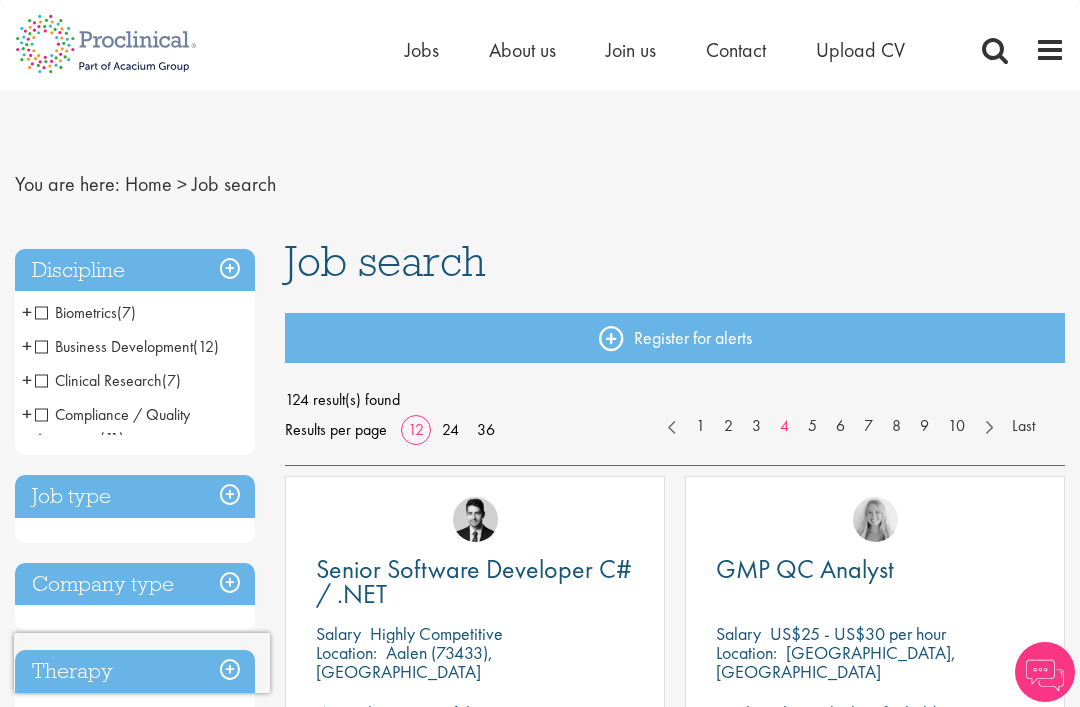 scroll, scrollTop: 0, scrollLeft: 0, axis: both 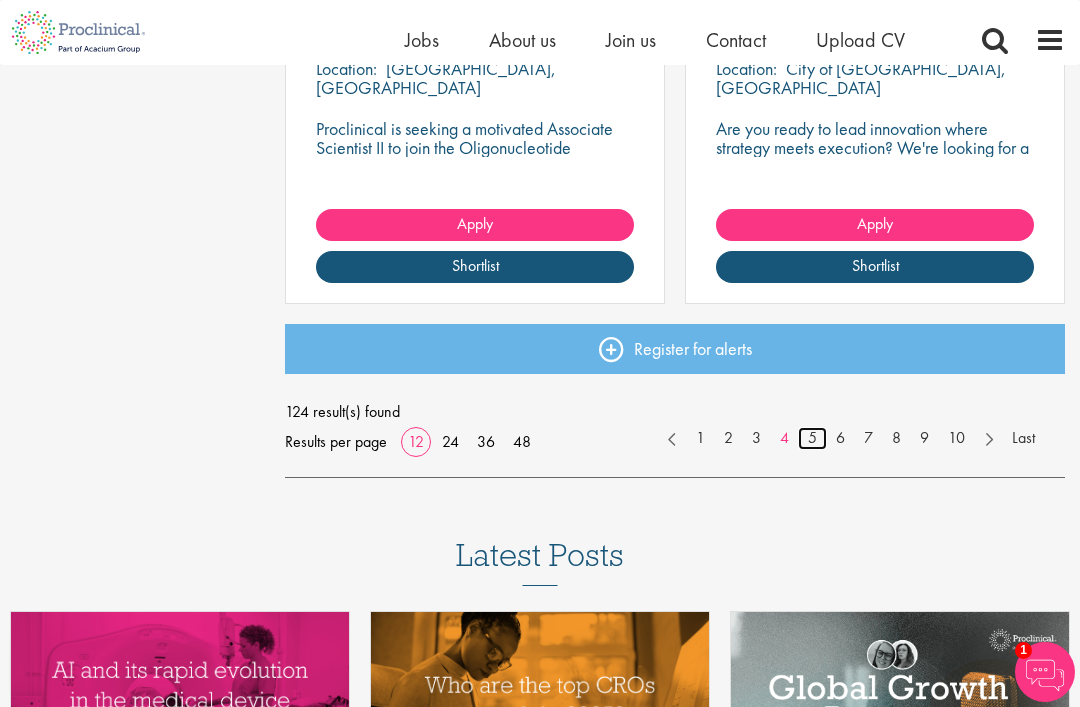 click on "5" at bounding box center [812, 438] 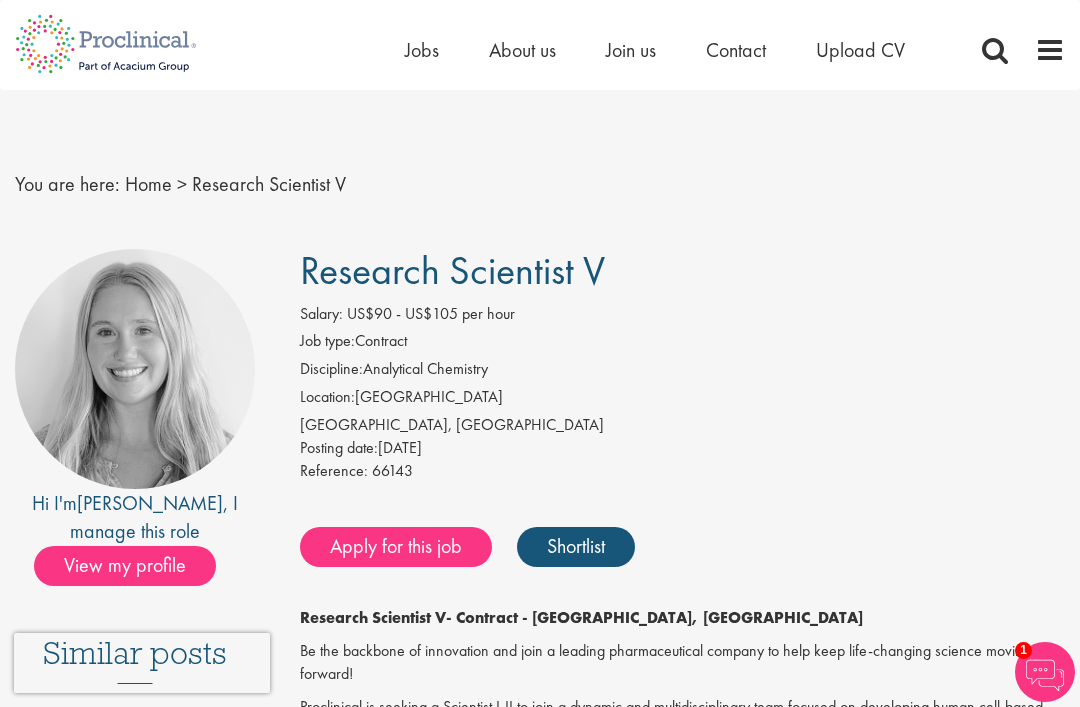scroll, scrollTop: 0, scrollLeft: 0, axis: both 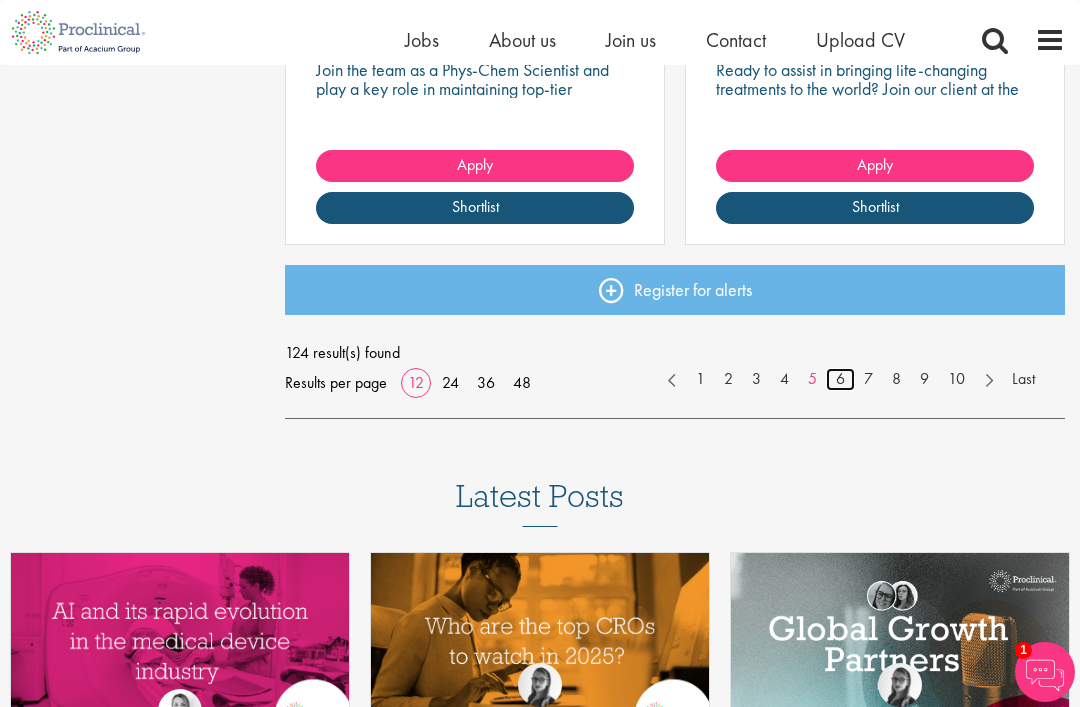 click on "6" at bounding box center [840, 379] 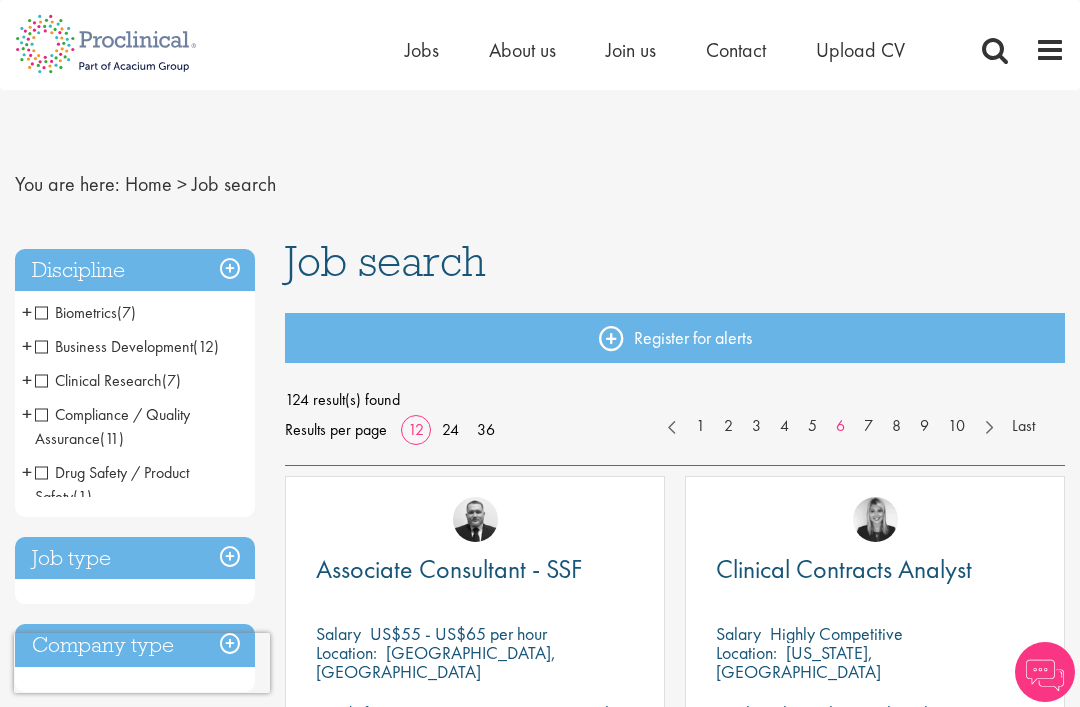 scroll, scrollTop: 44, scrollLeft: 0, axis: vertical 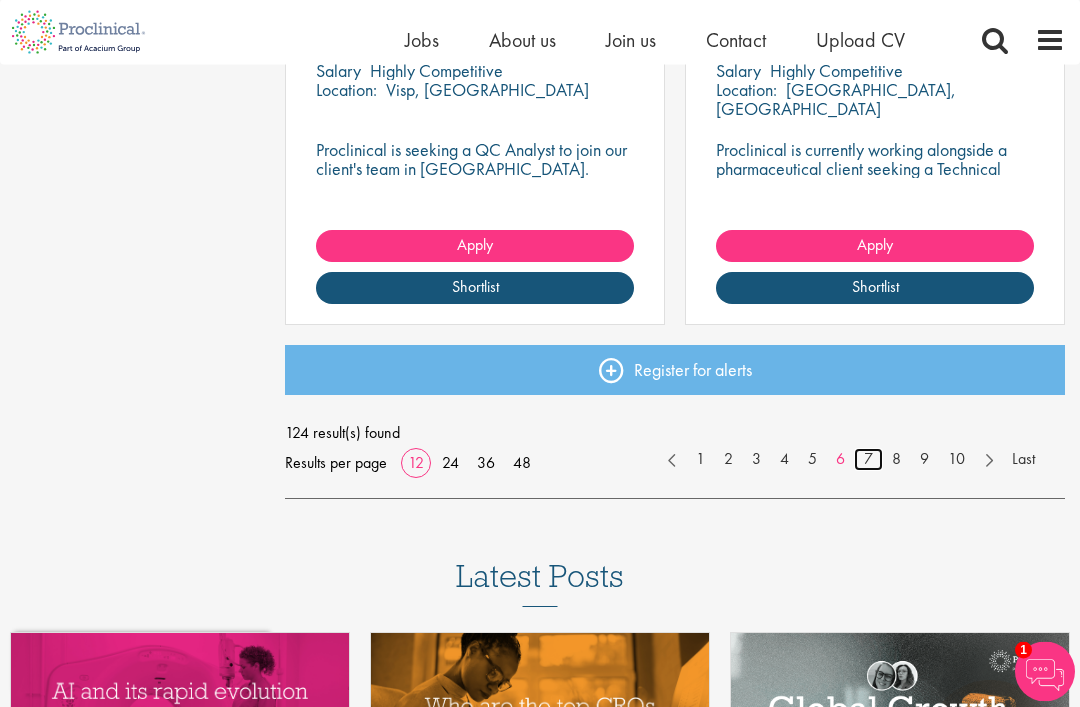 click on "7" at bounding box center [868, 460] 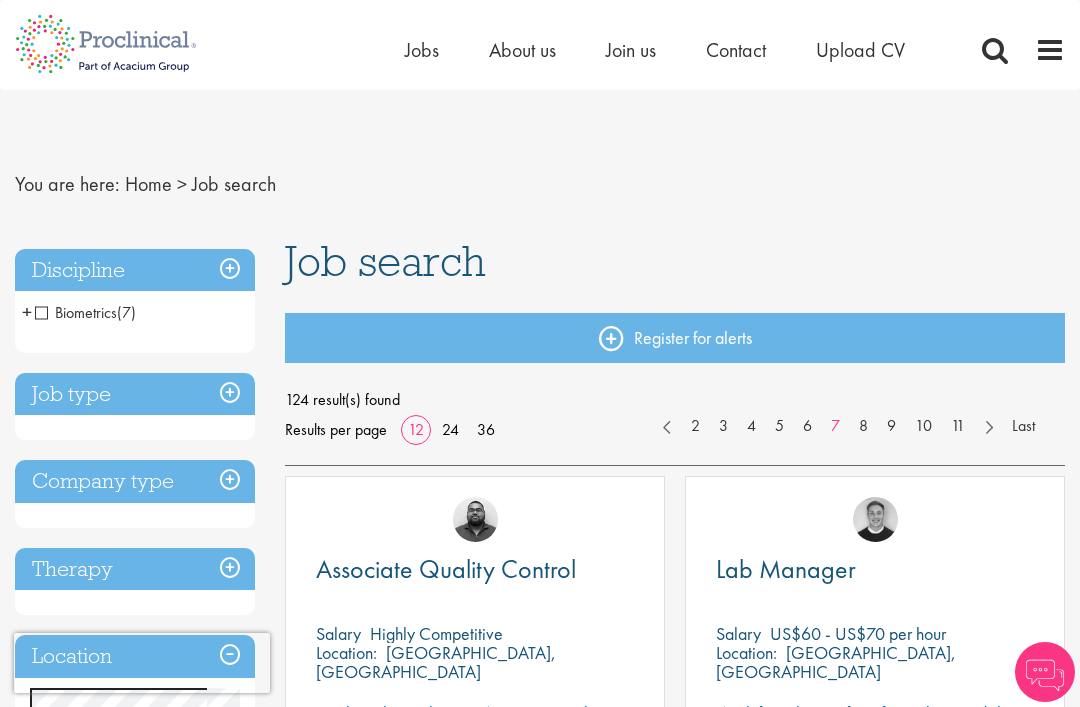 scroll, scrollTop: 44, scrollLeft: 0, axis: vertical 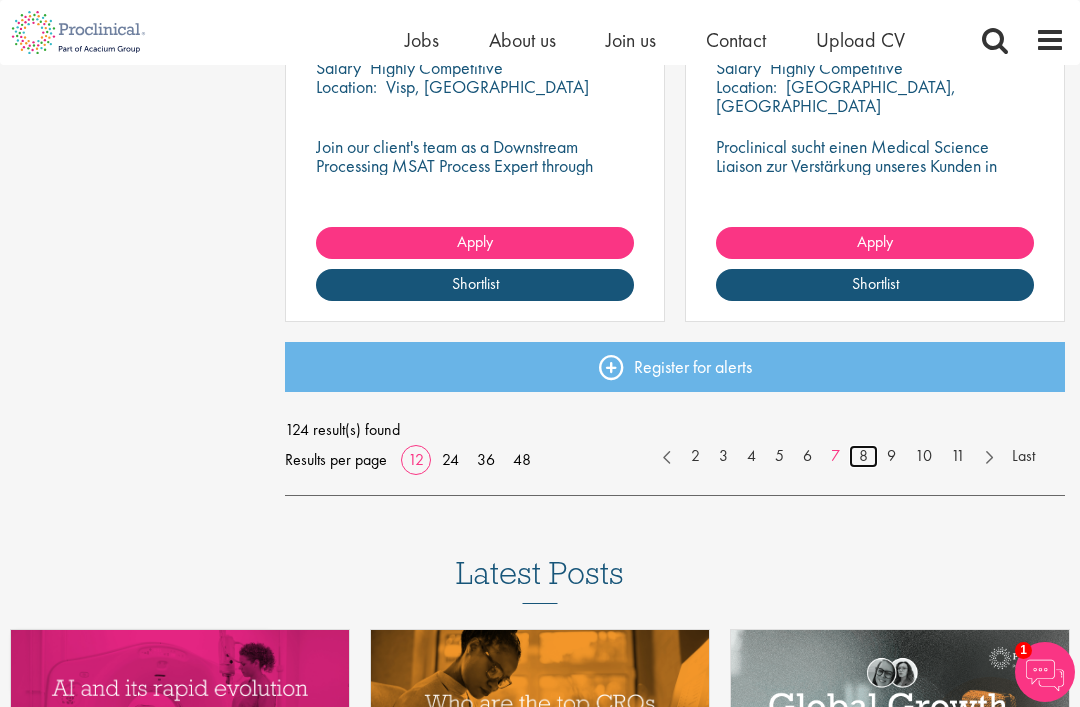 click on "8" at bounding box center (863, 456) 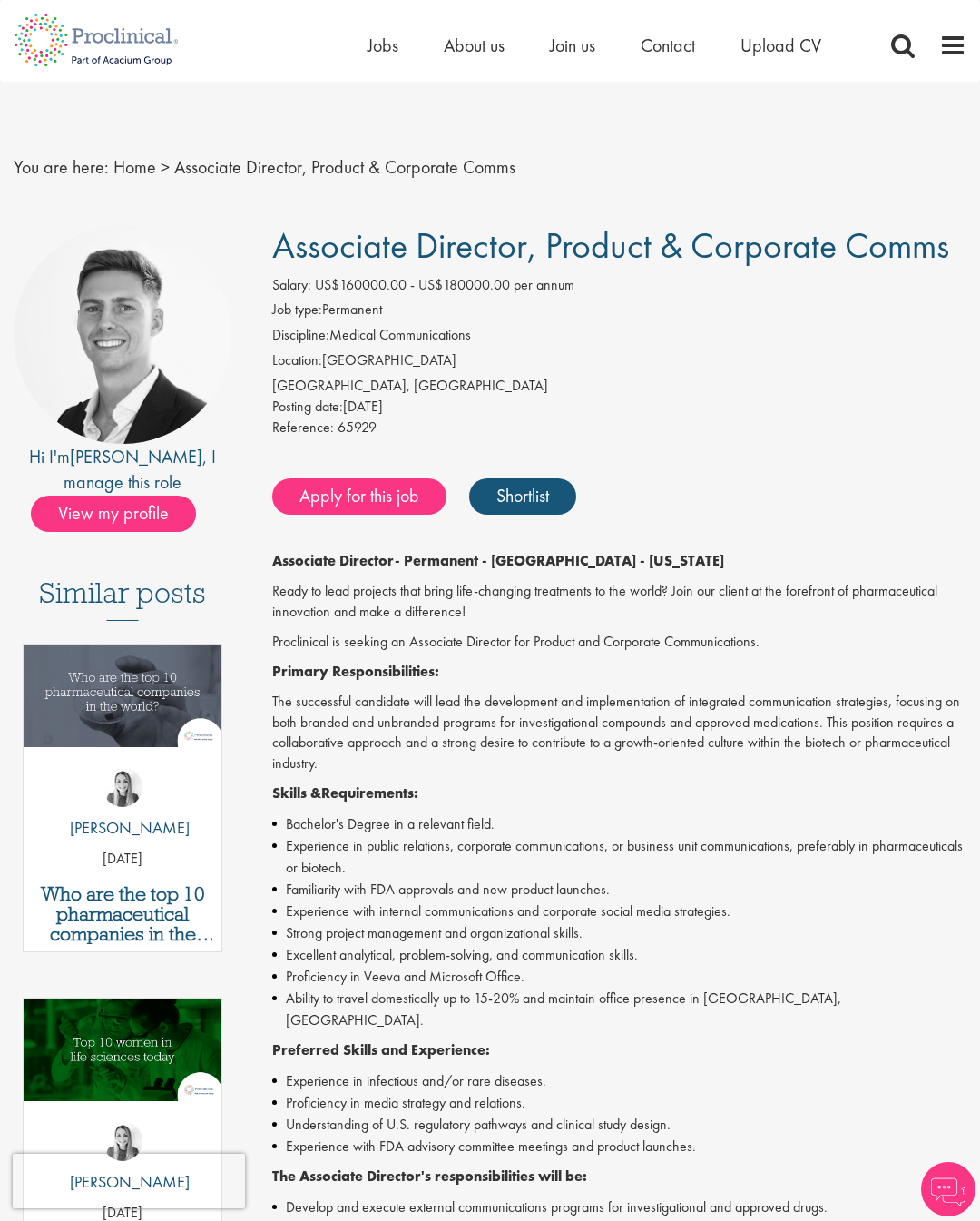 scroll, scrollTop: 0, scrollLeft: 0, axis: both 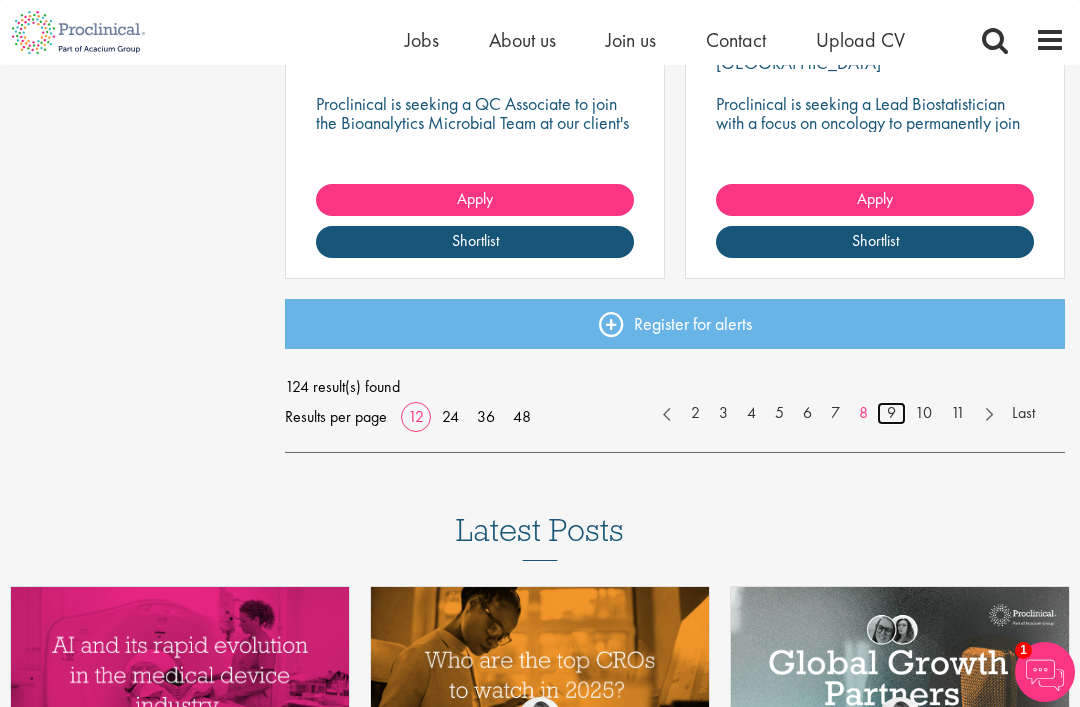 click on "9" at bounding box center [891, 413] 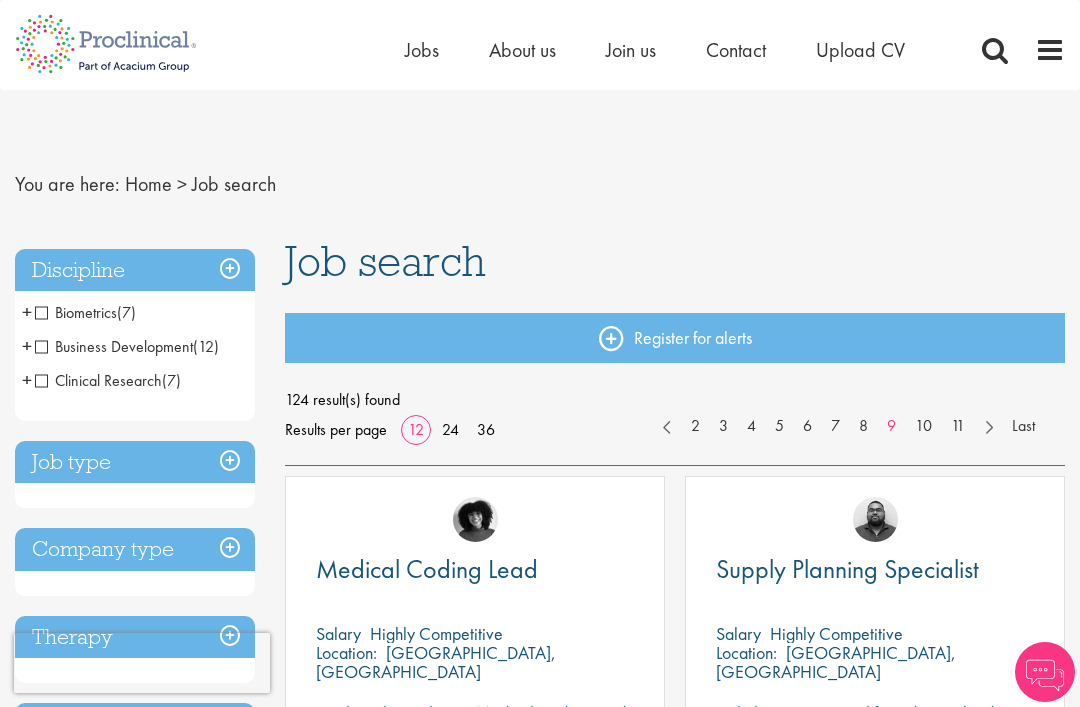 scroll, scrollTop: 0, scrollLeft: 0, axis: both 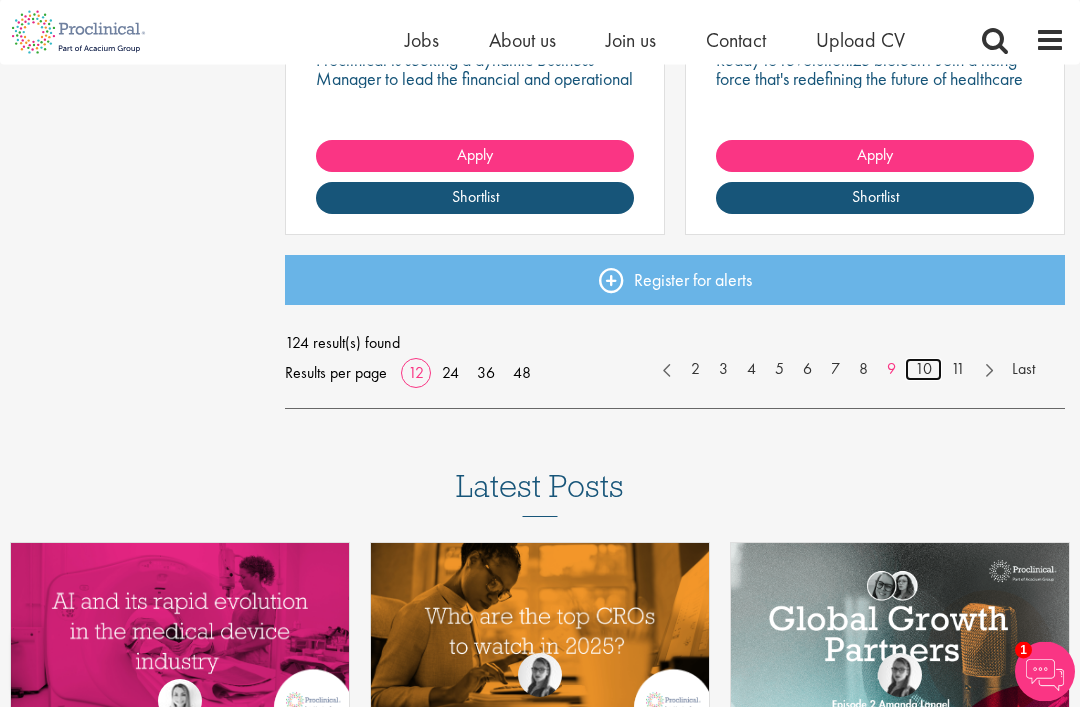 click on "10" at bounding box center (923, 370) 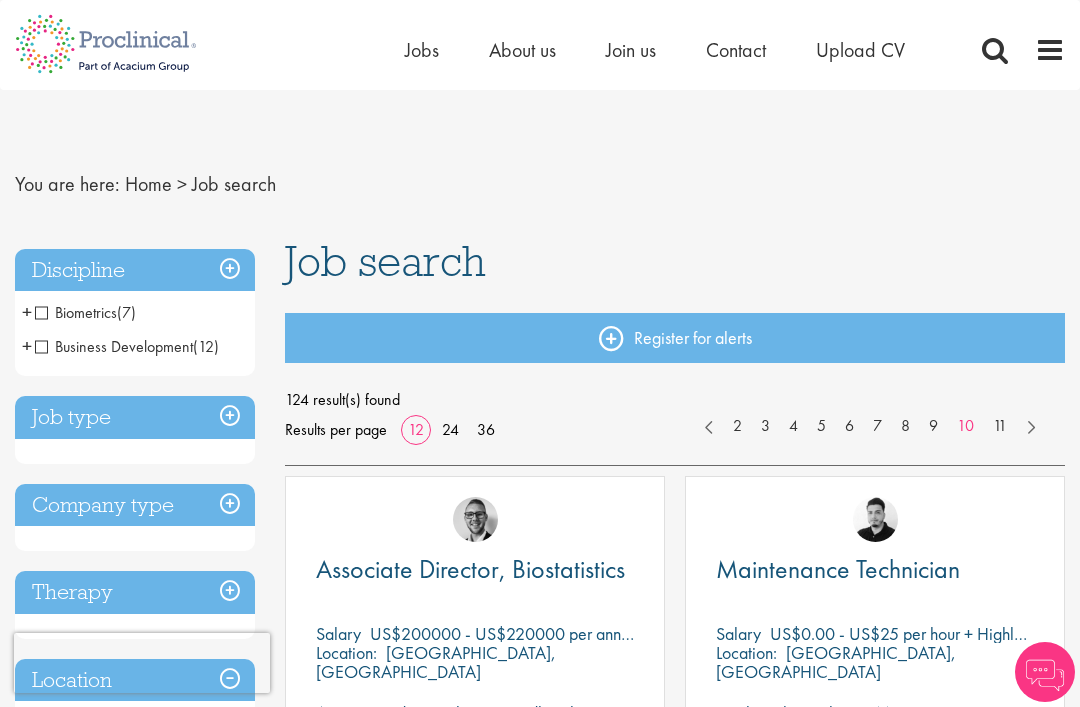 scroll, scrollTop: 0, scrollLeft: 0, axis: both 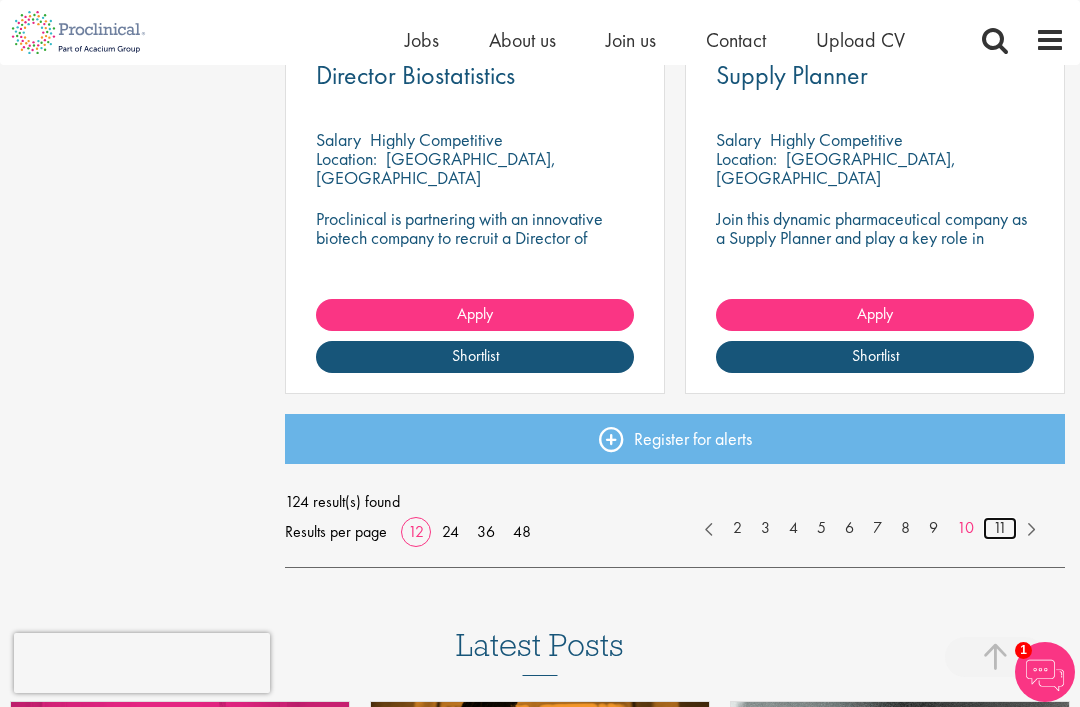 click on "11" at bounding box center (1000, 528) 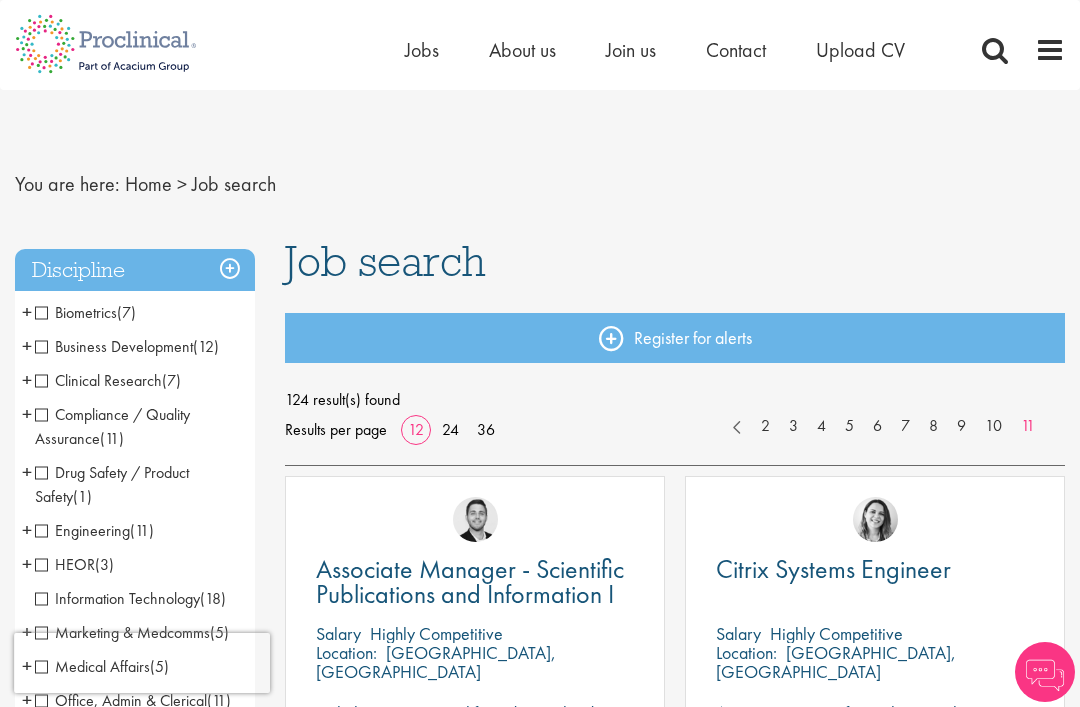 scroll, scrollTop: 0, scrollLeft: 0, axis: both 